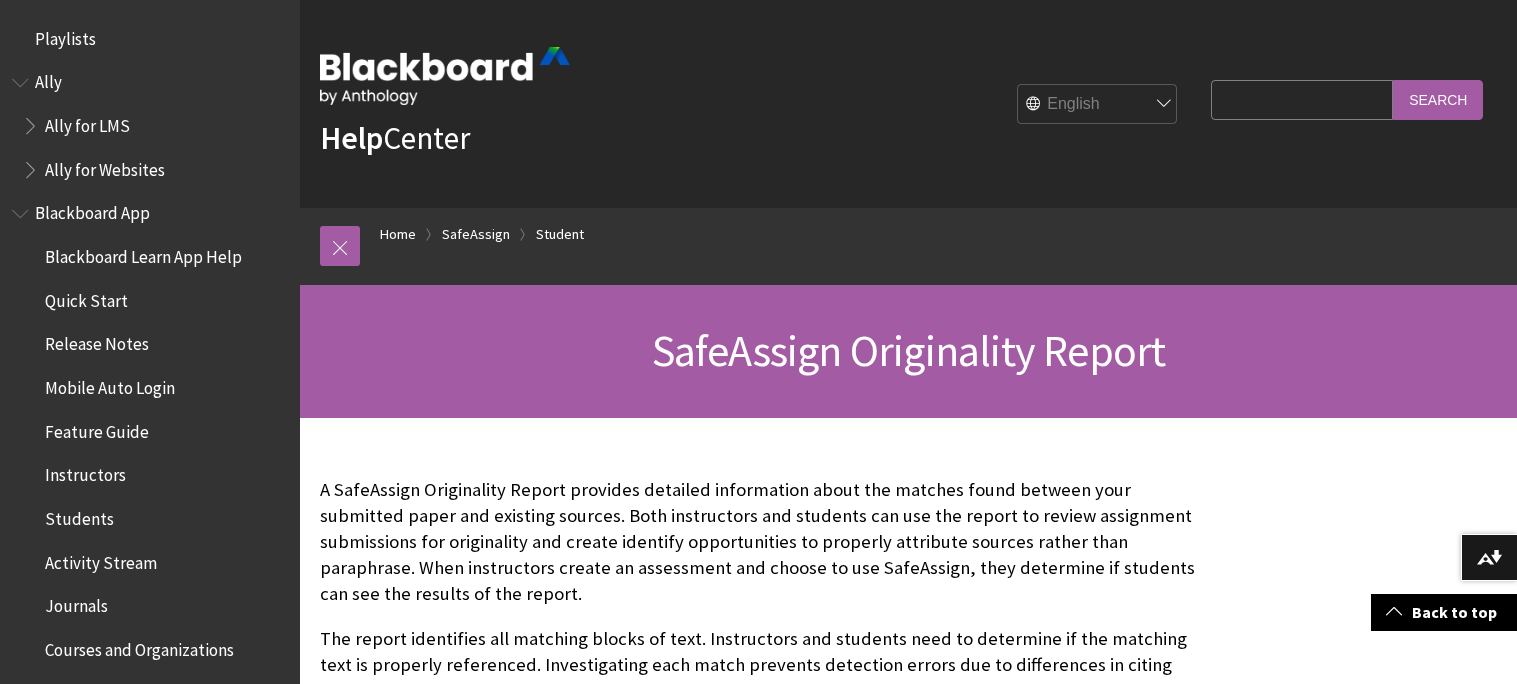 scroll, scrollTop: 1023, scrollLeft: 0, axis: vertical 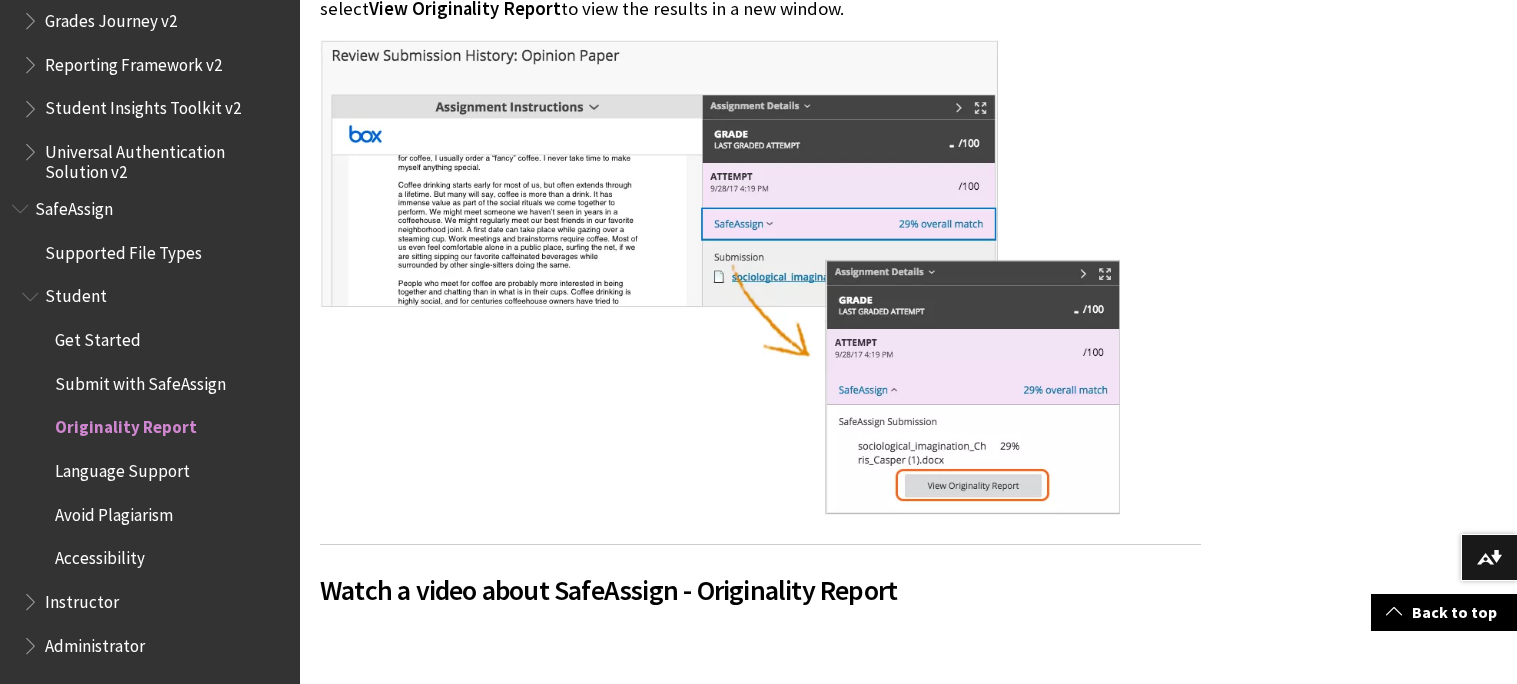 click on "Submit with SafeAssign" at bounding box center (140, 380) 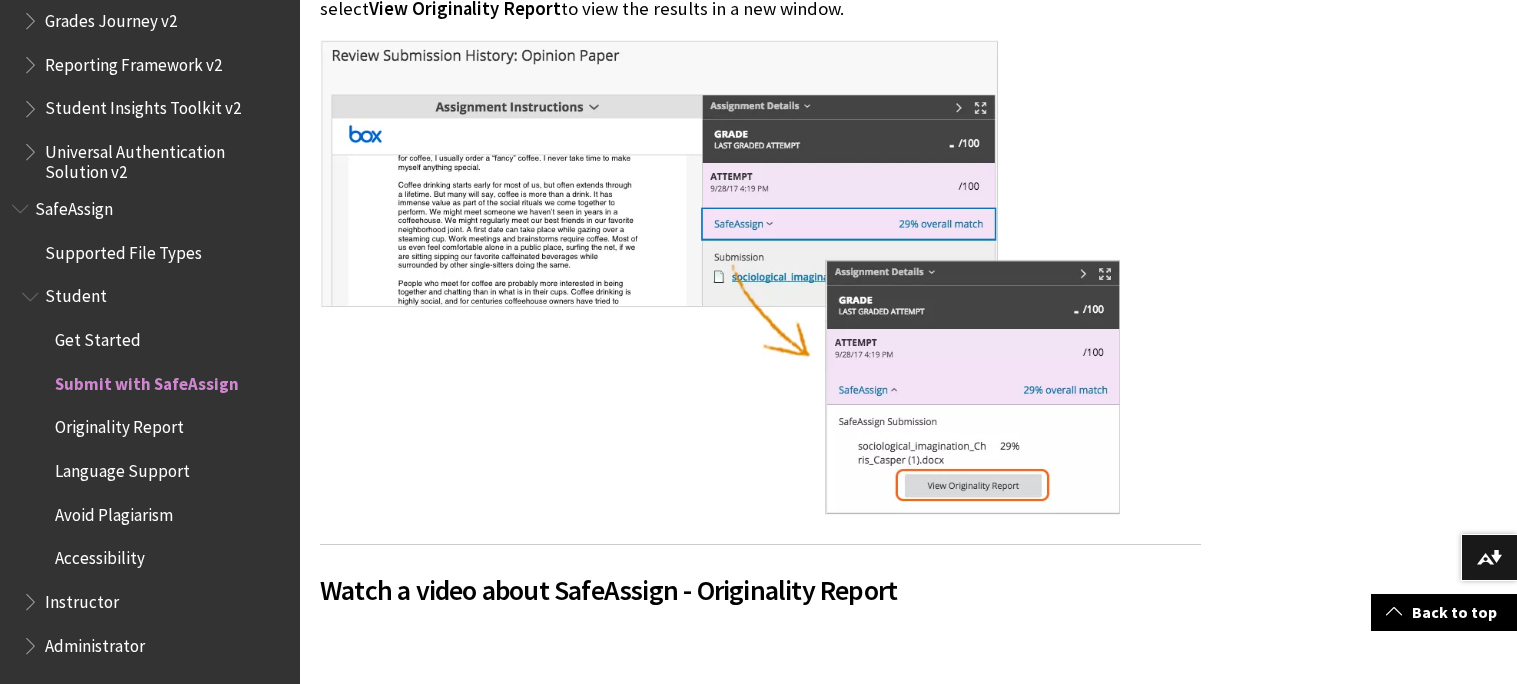 click on "Submit with SafeAssign" at bounding box center [147, 380] 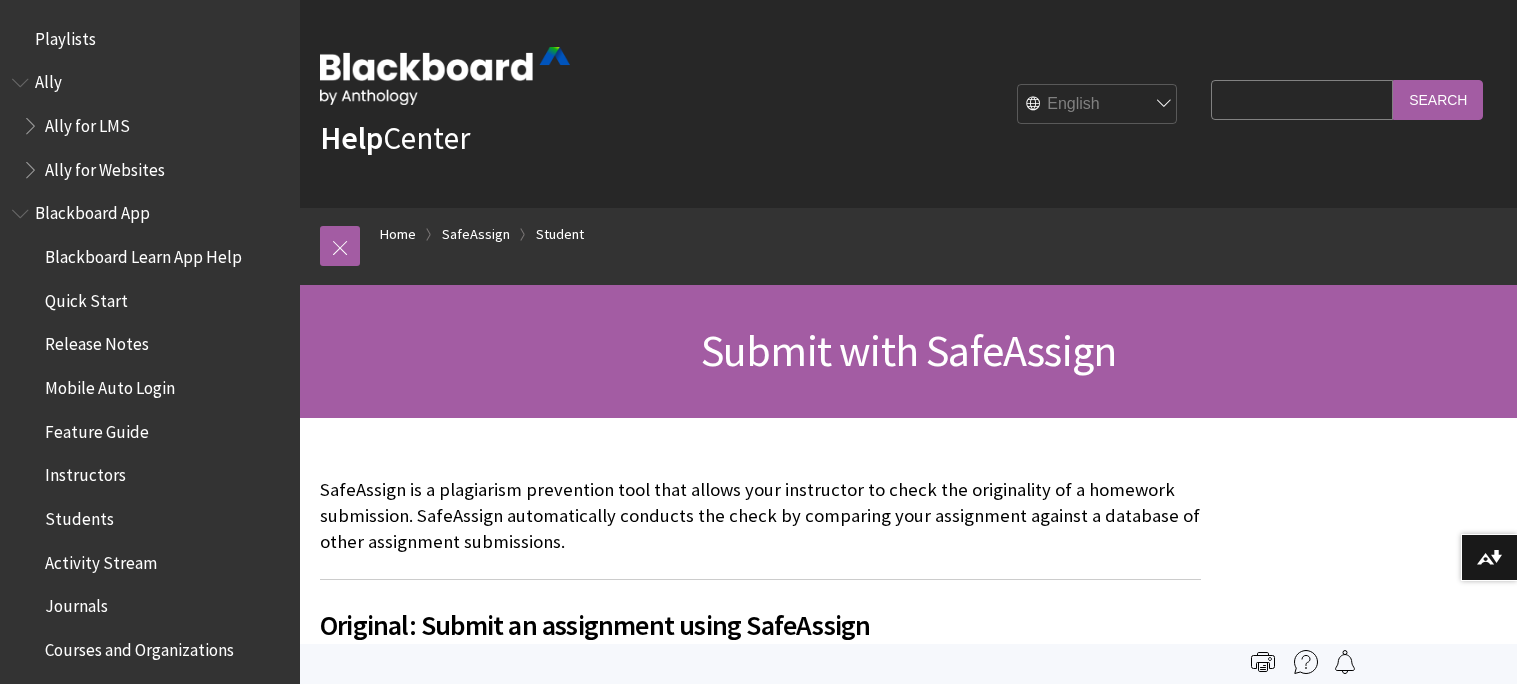 scroll, scrollTop: 0, scrollLeft: 0, axis: both 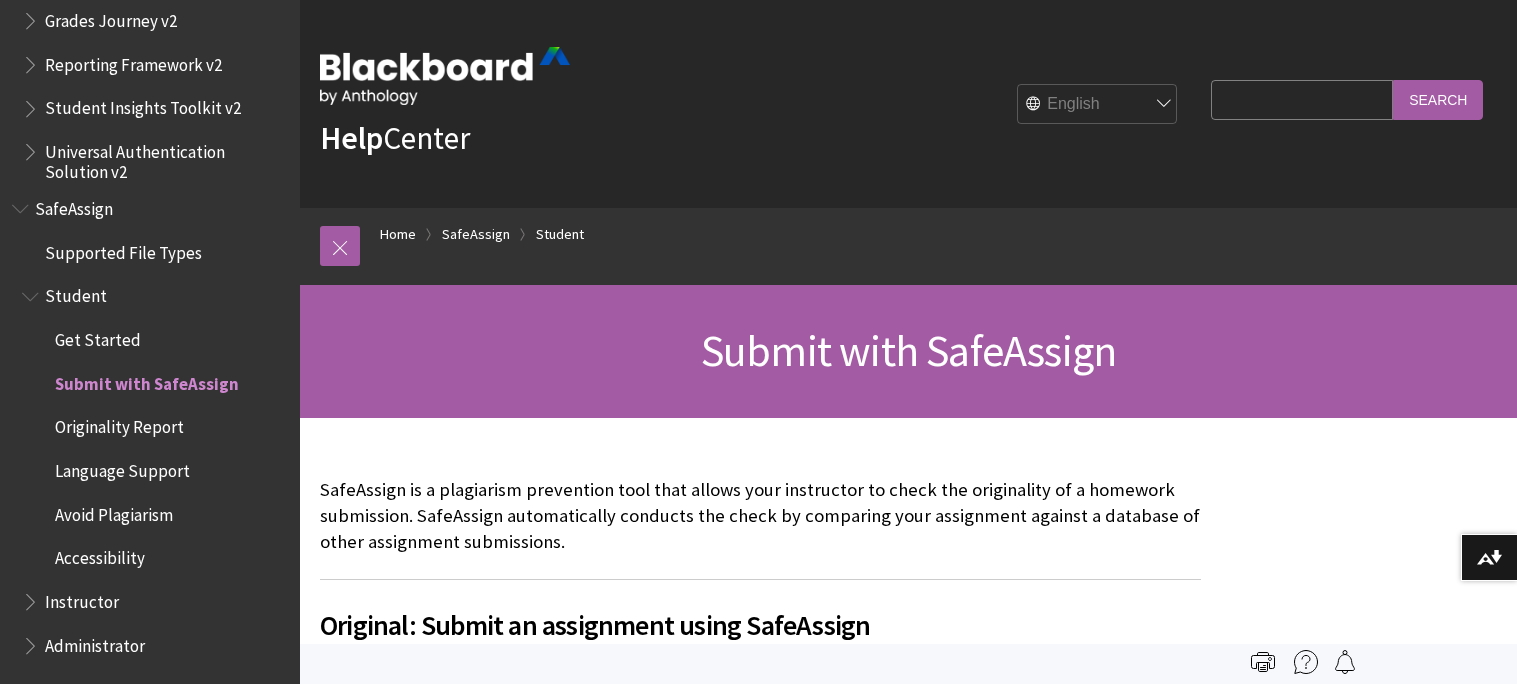 click on "Avoid Plagiarism" at bounding box center (114, 511) 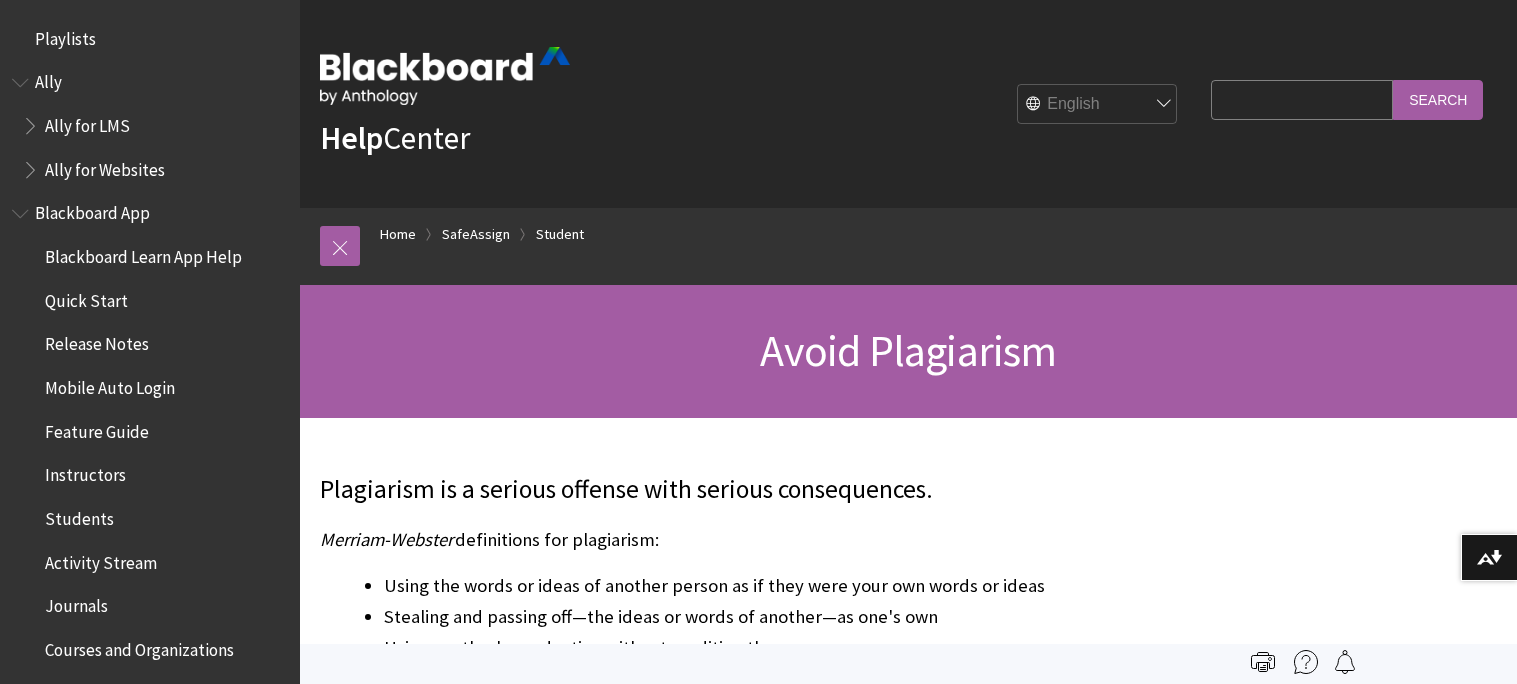 scroll, scrollTop: 0, scrollLeft: 0, axis: both 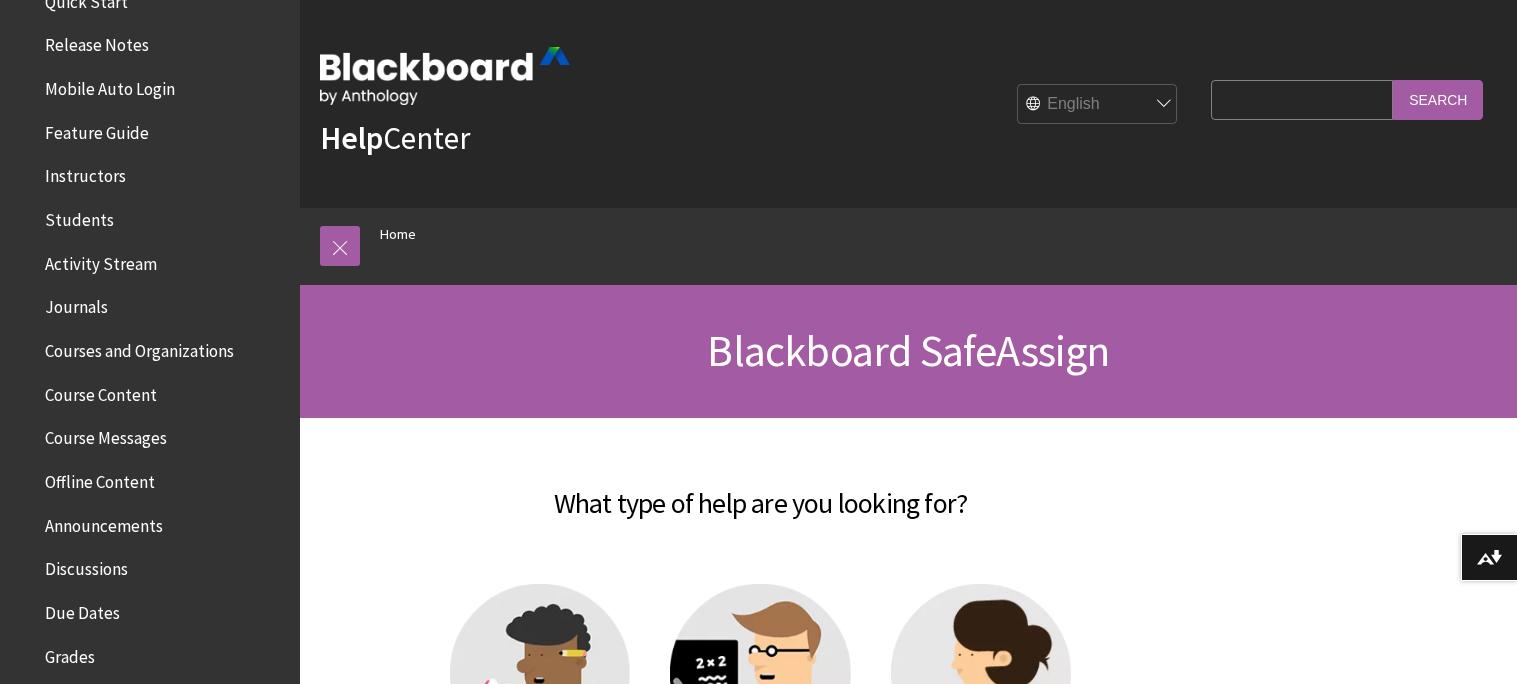 click on "Students" at bounding box center (155, 220) 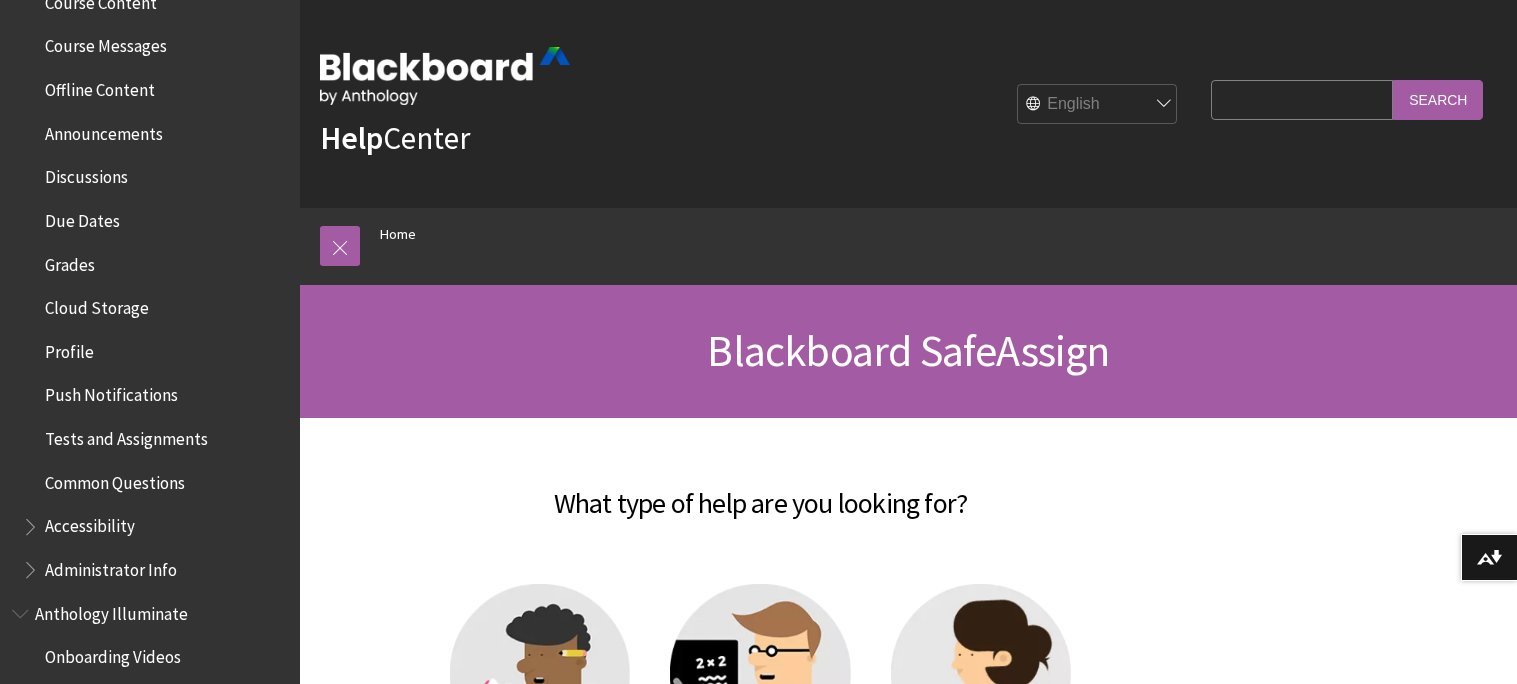 scroll, scrollTop: 983, scrollLeft: 0, axis: vertical 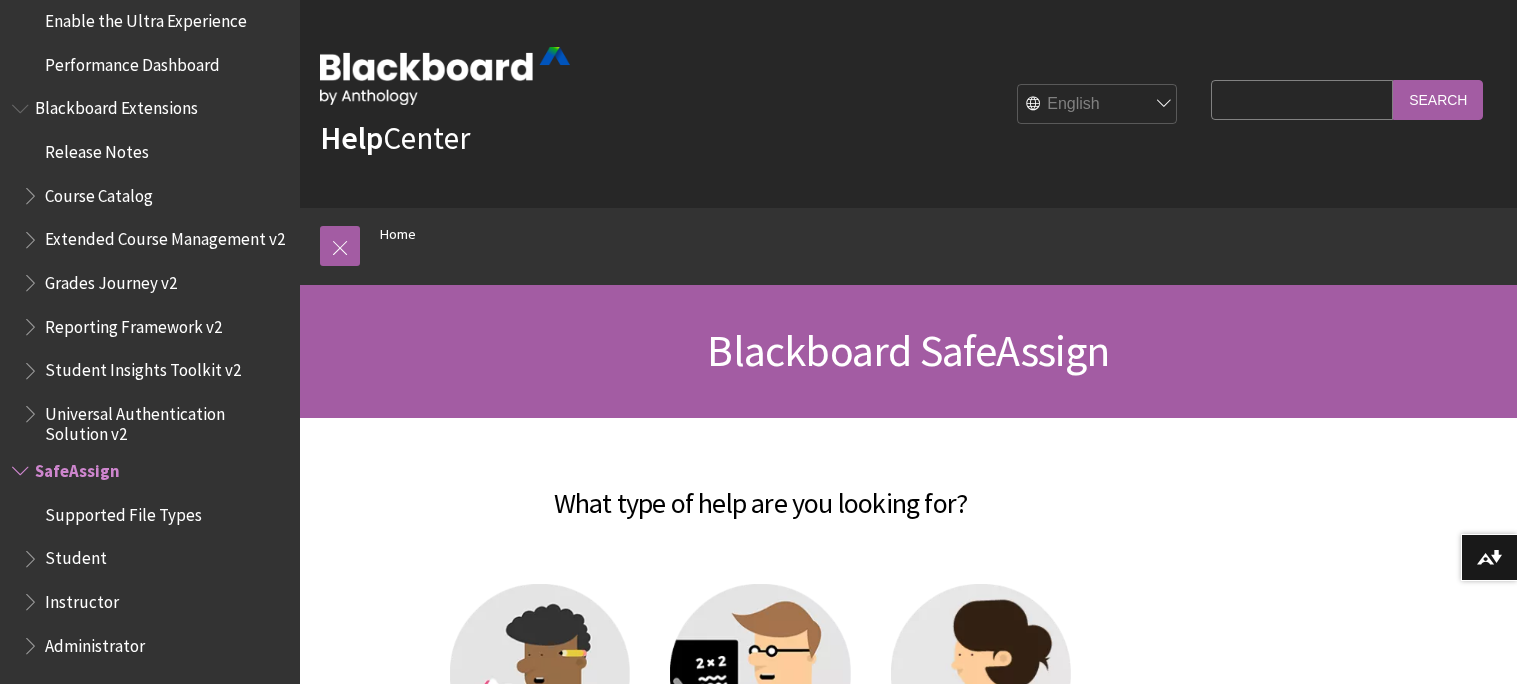 click on "Supported File Types" at bounding box center [123, 511] 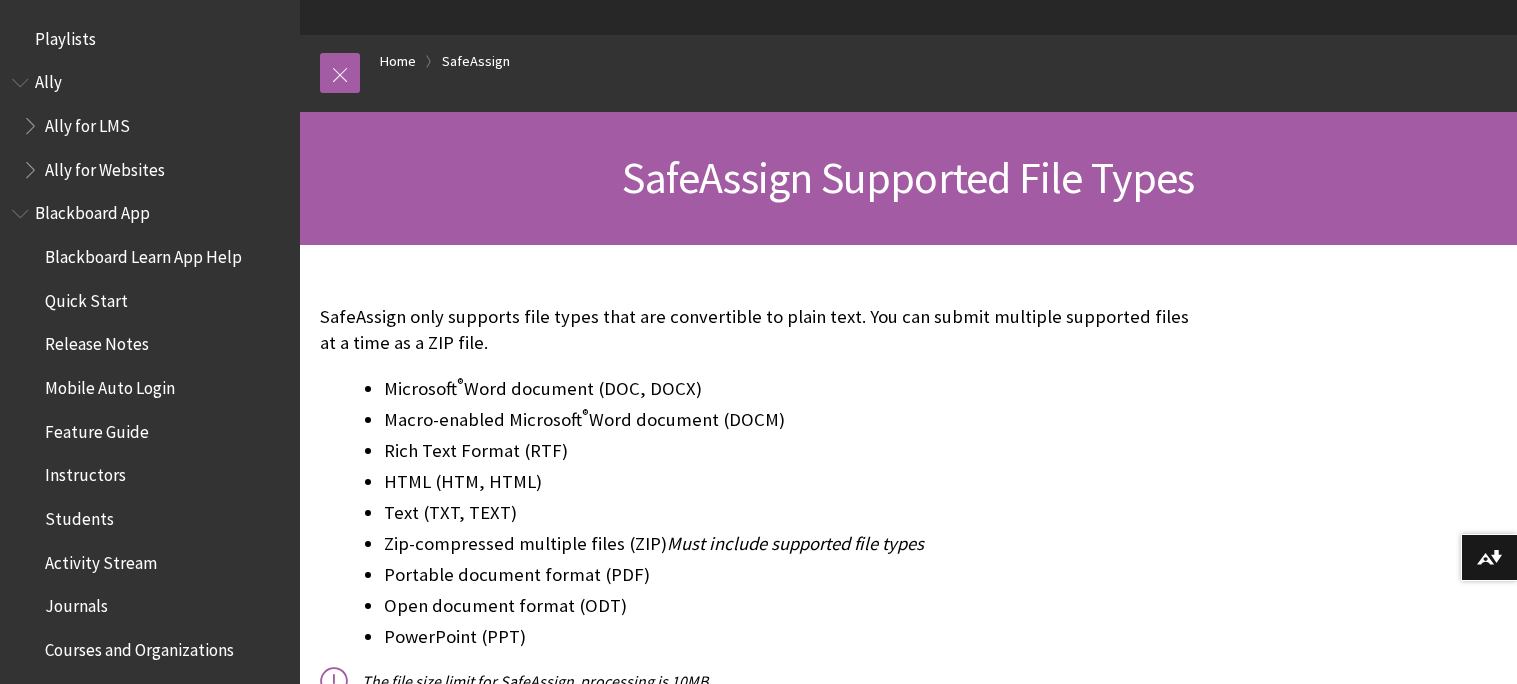 scroll, scrollTop: 179, scrollLeft: 0, axis: vertical 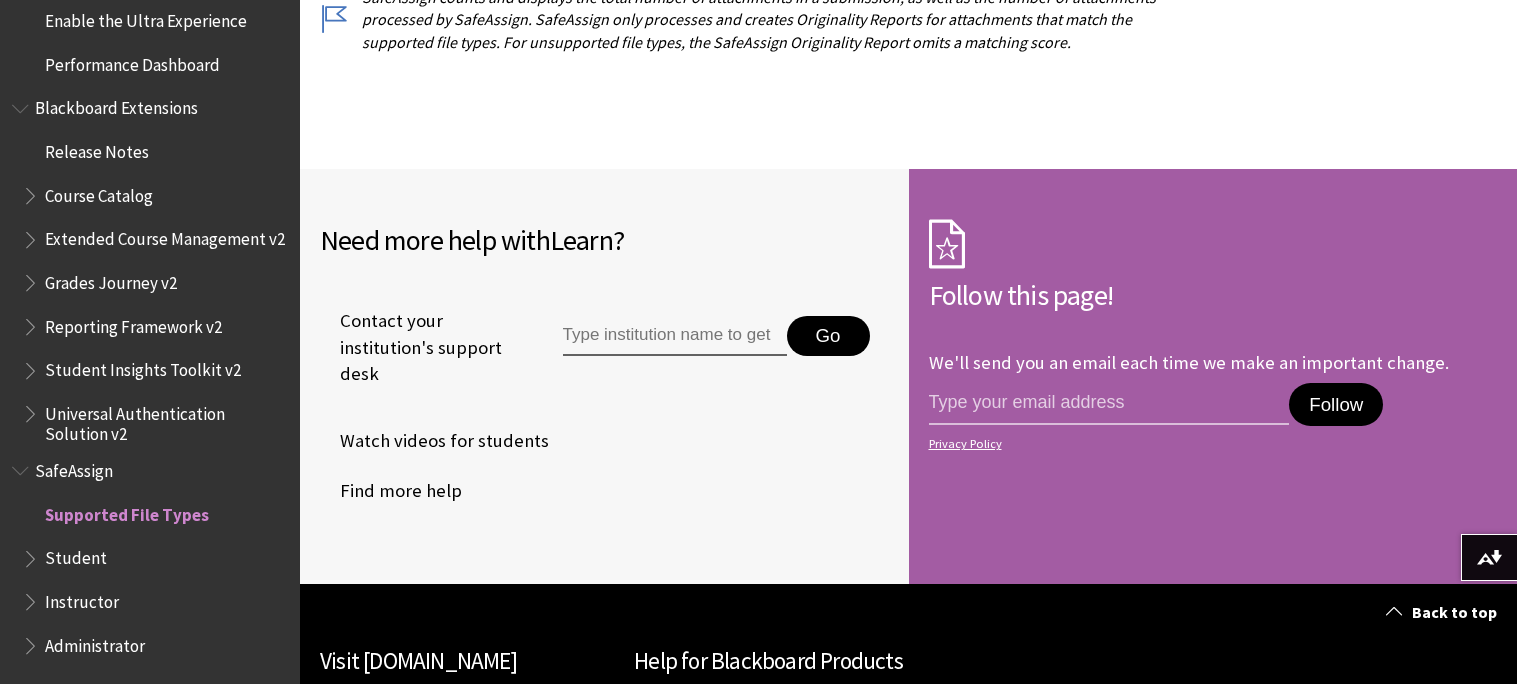 click on "SafeAssign" at bounding box center (74, 467) 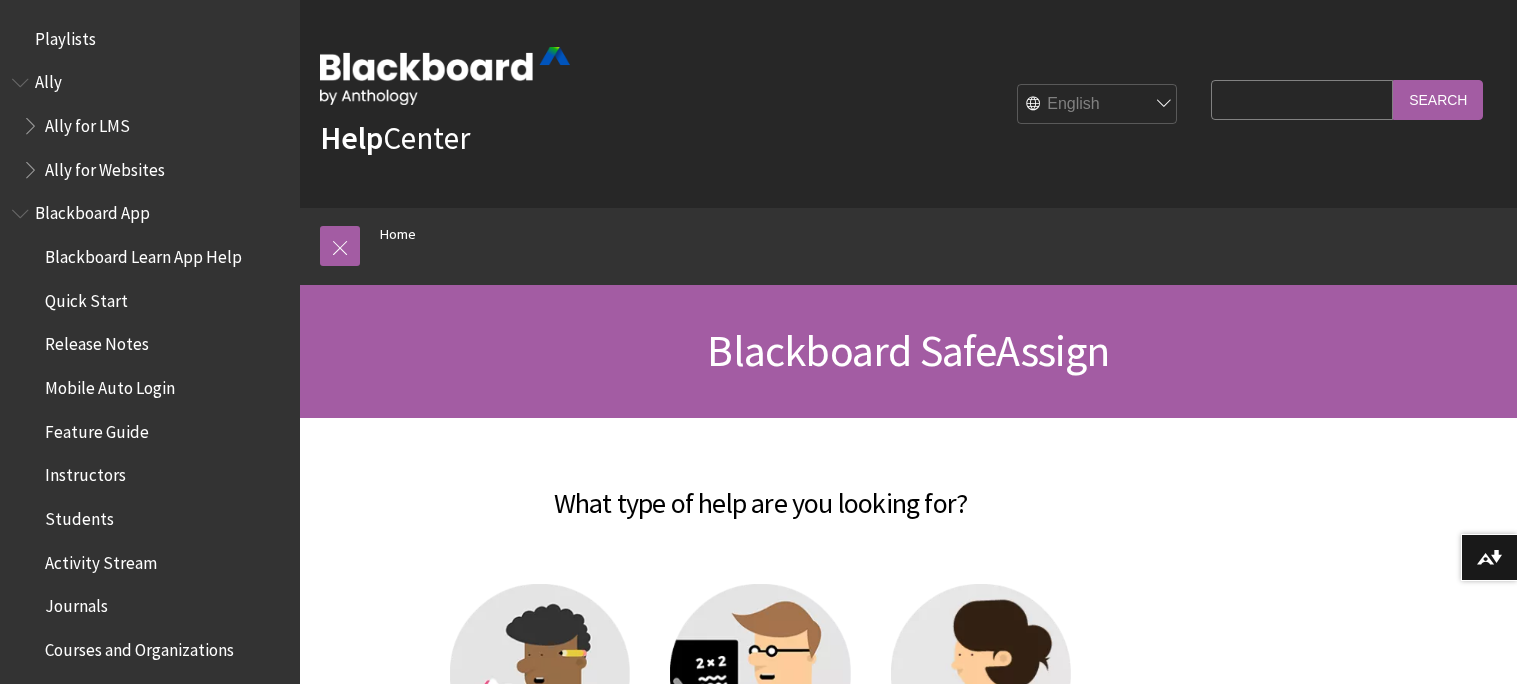 scroll, scrollTop: 0, scrollLeft: 0, axis: both 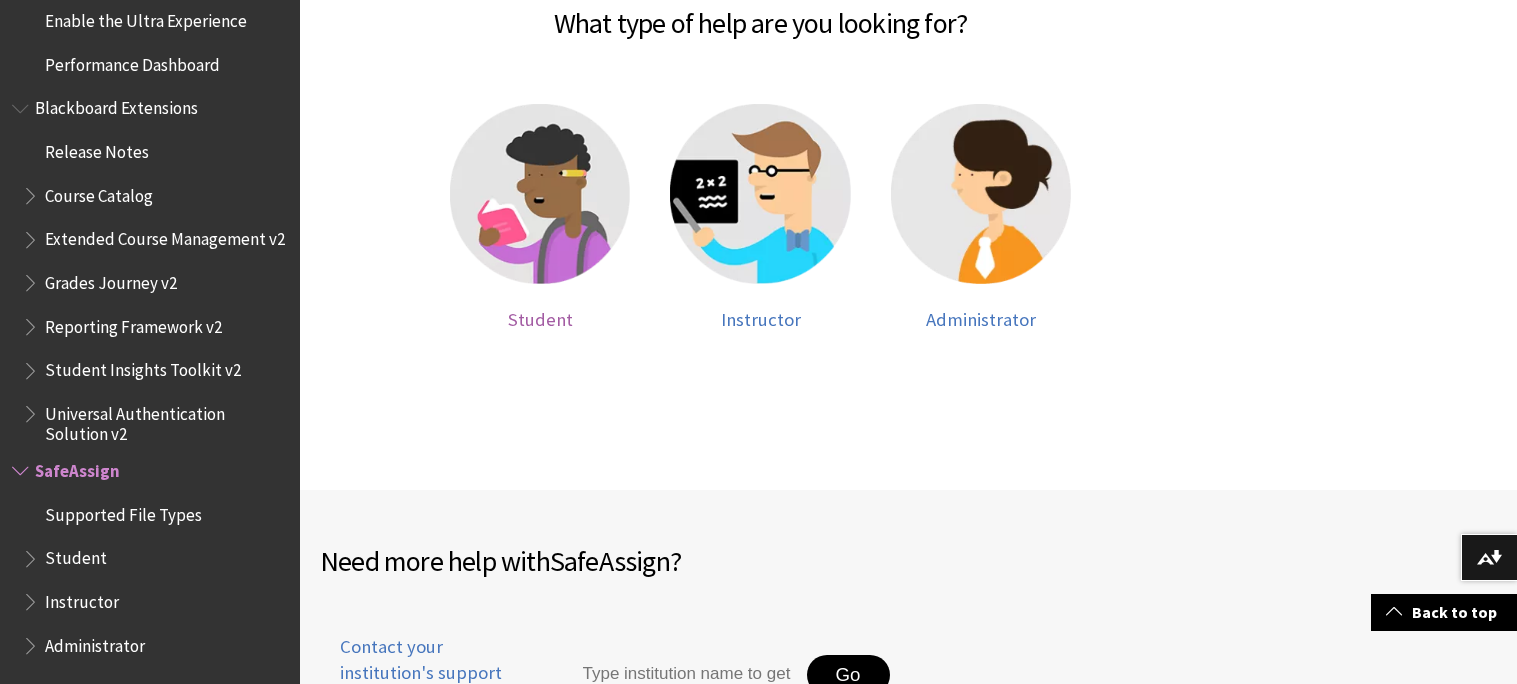 click at bounding box center (540, 194) 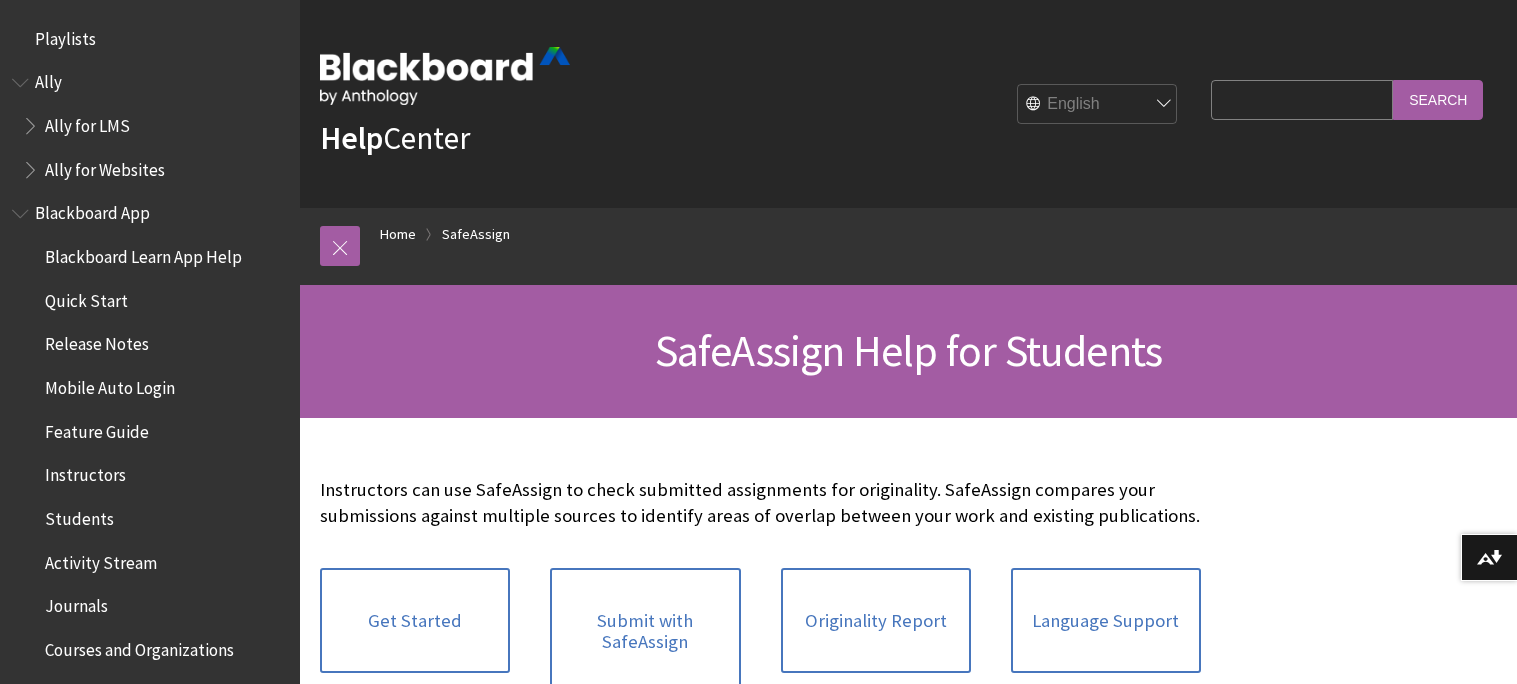 scroll, scrollTop: 0, scrollLeft: 0, axis: both 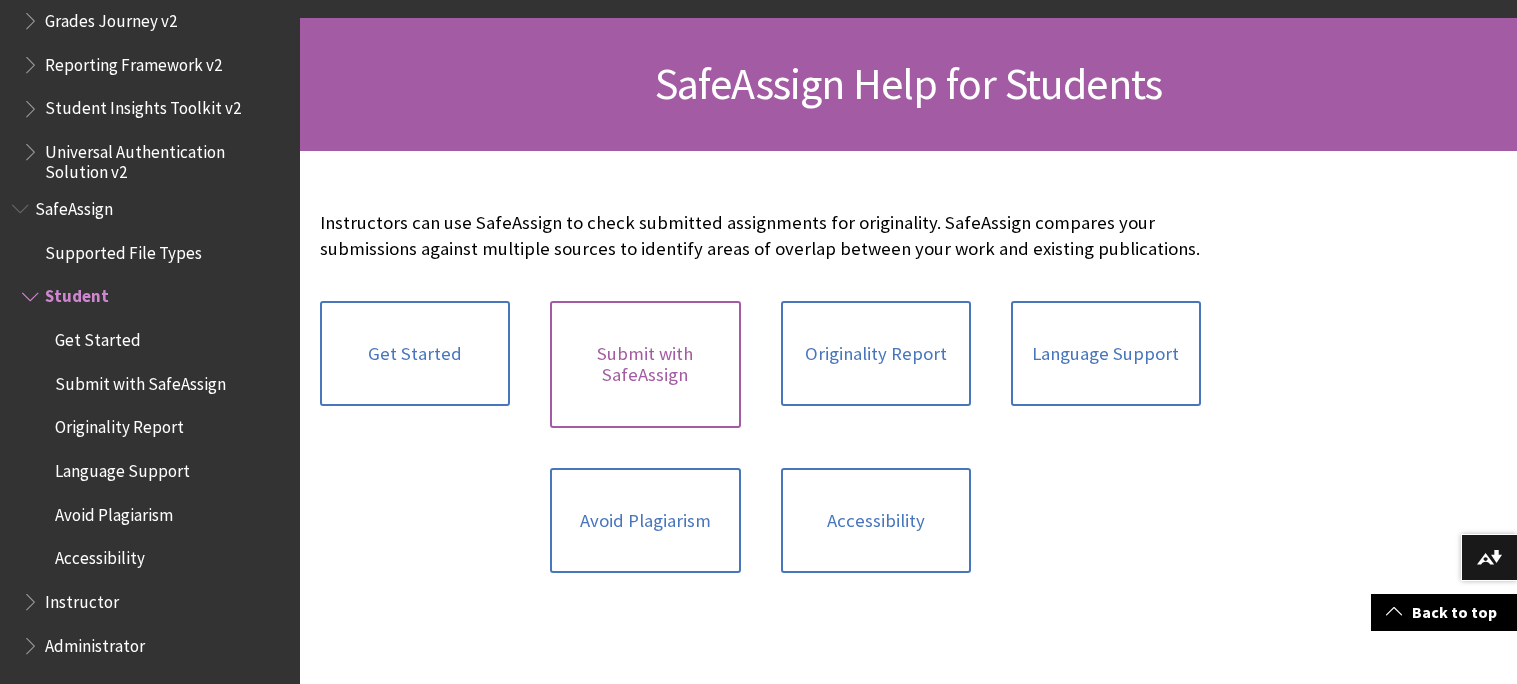 click on "Submit with SafeAssign" at bounding box center [645, 364] 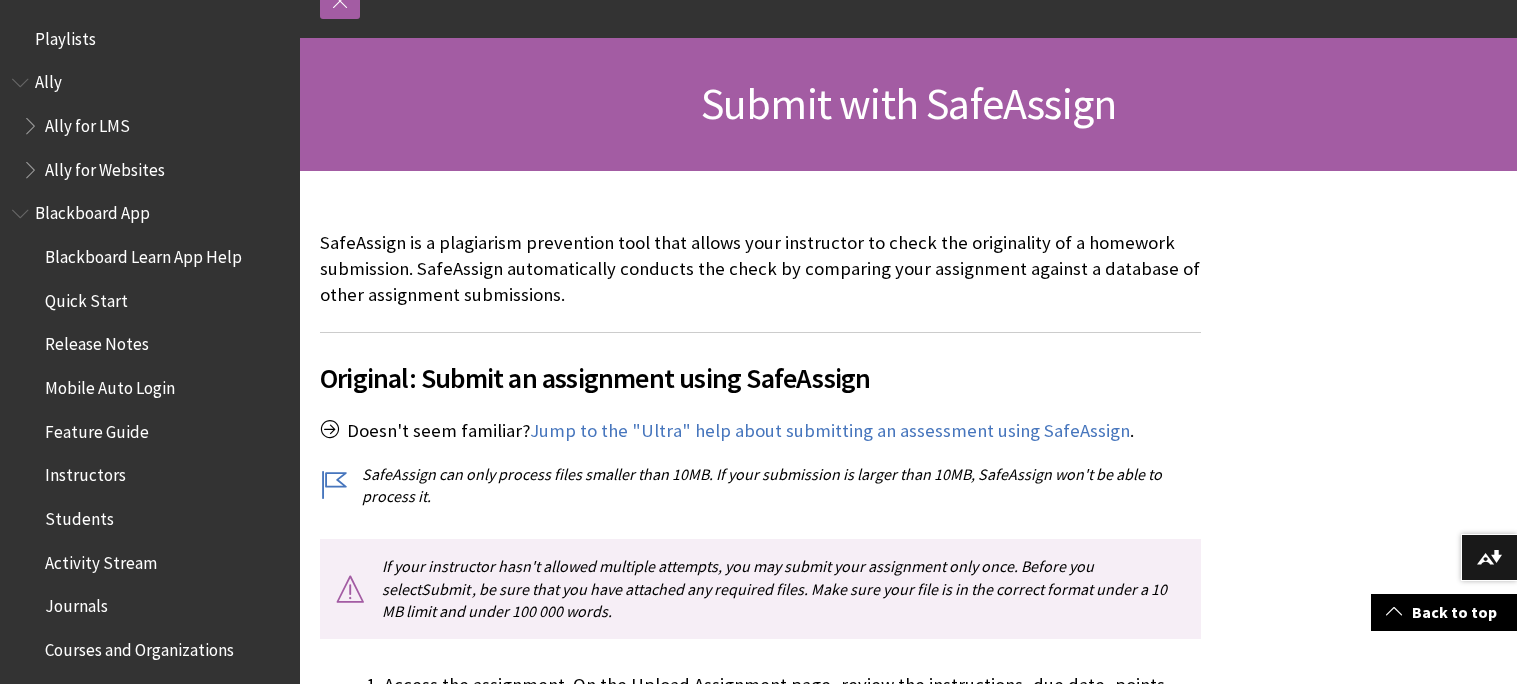 scroll, scrollTop: 269, scrollLeft: 0, axis: vertical 